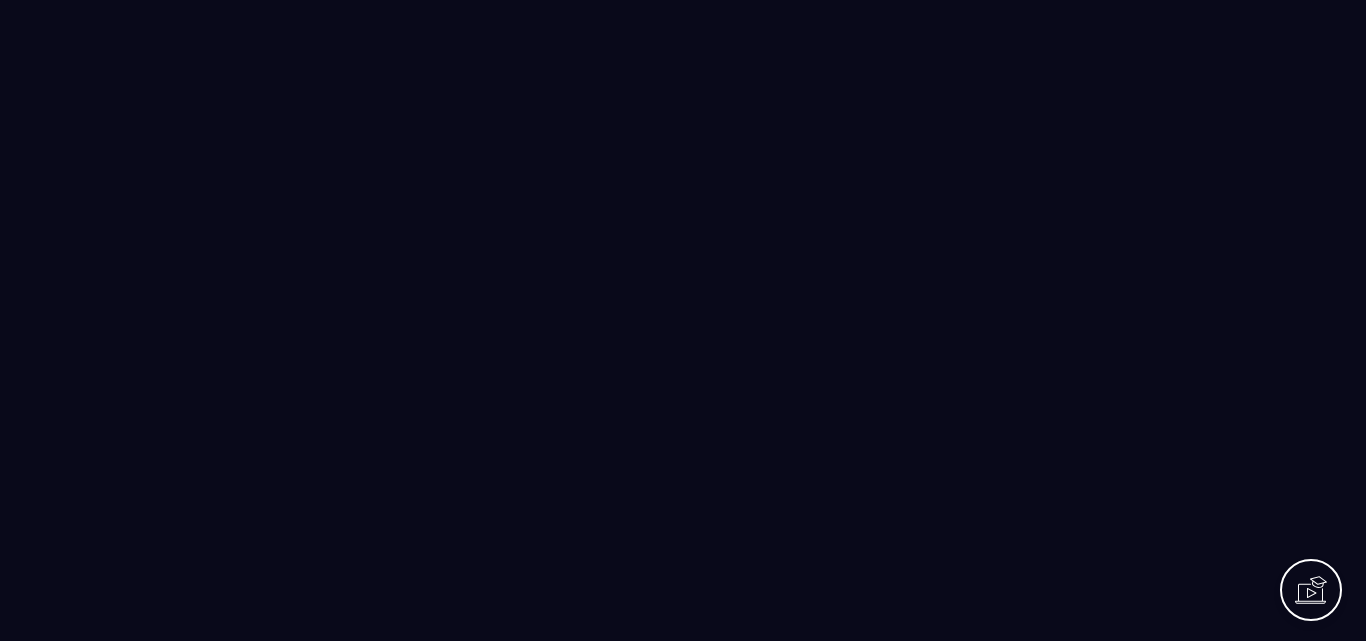scroll, scrollTop: 0, scrollLeft: 0, axis: both 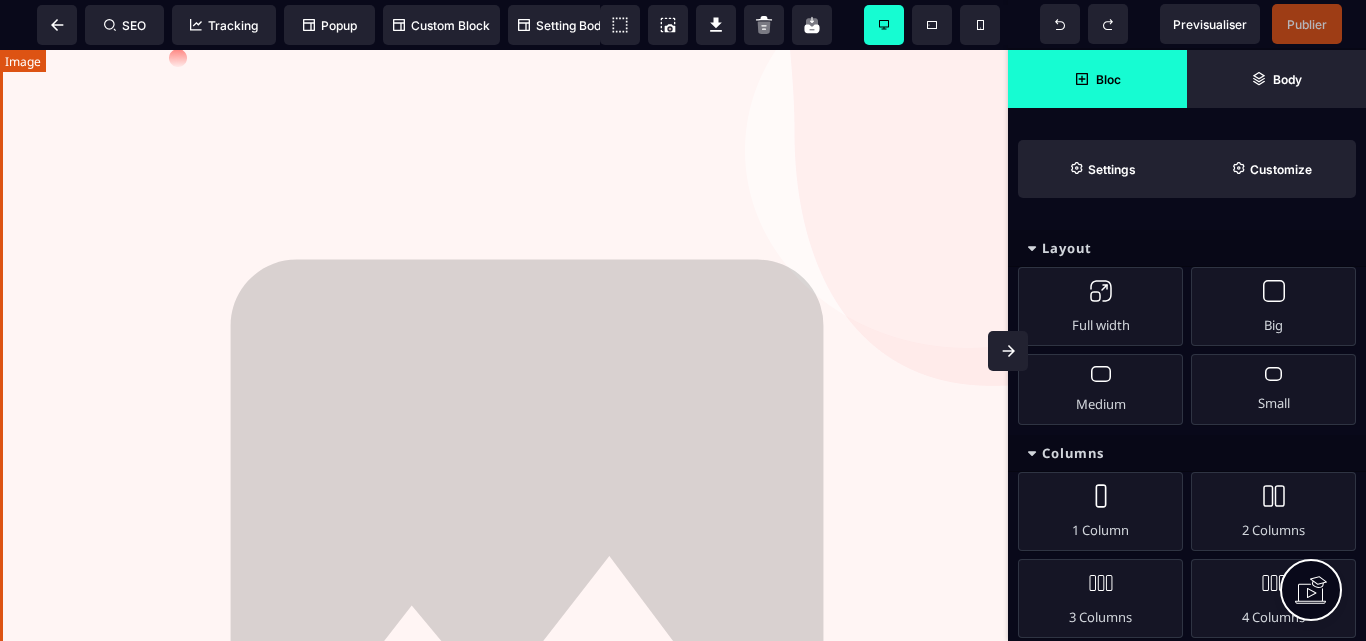 click at bounding box center [527, 556] 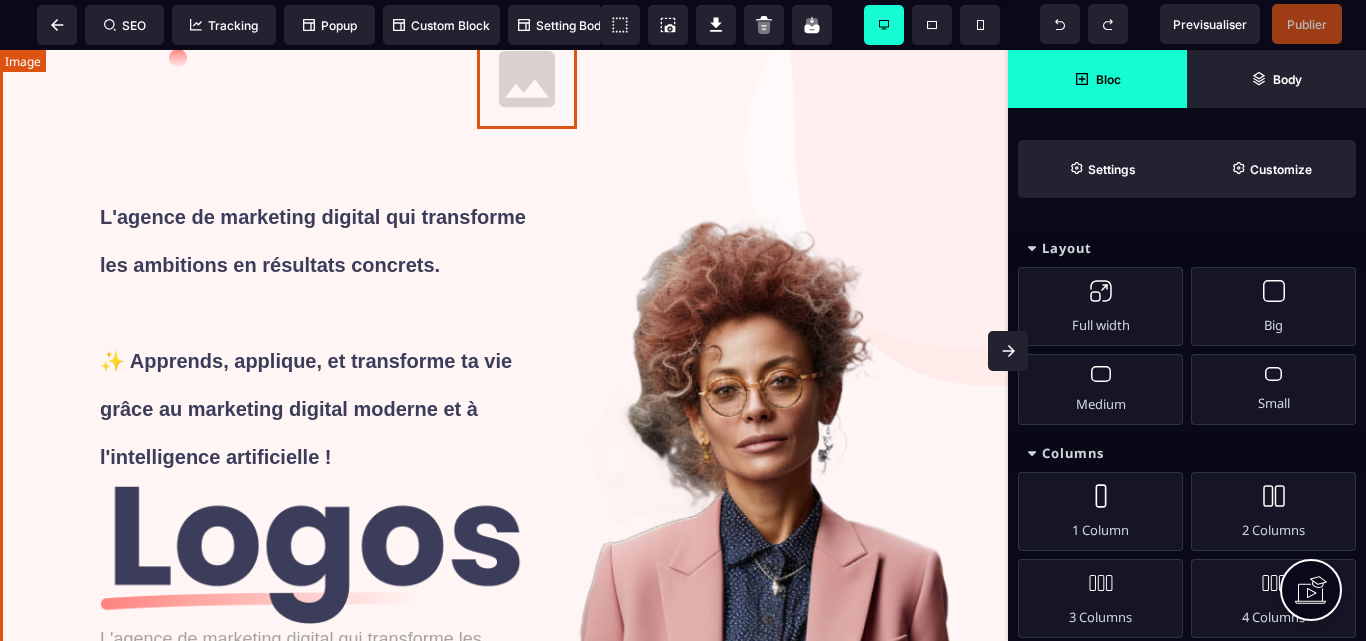 select 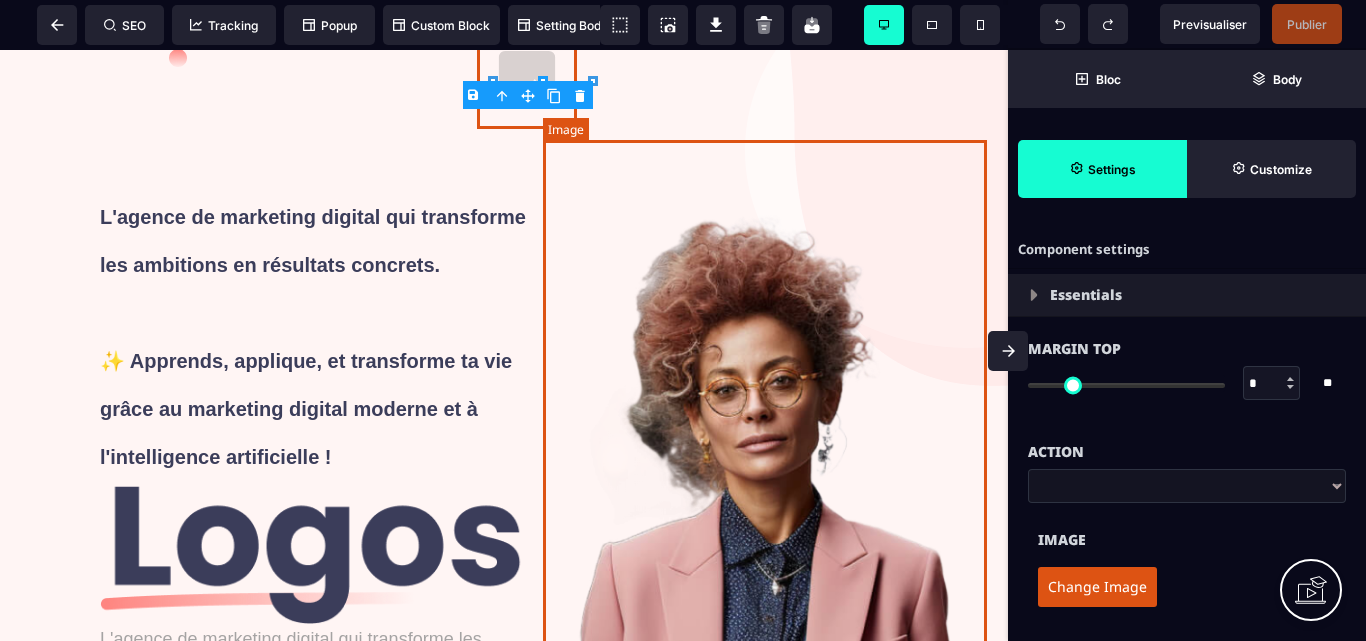 type on "*" 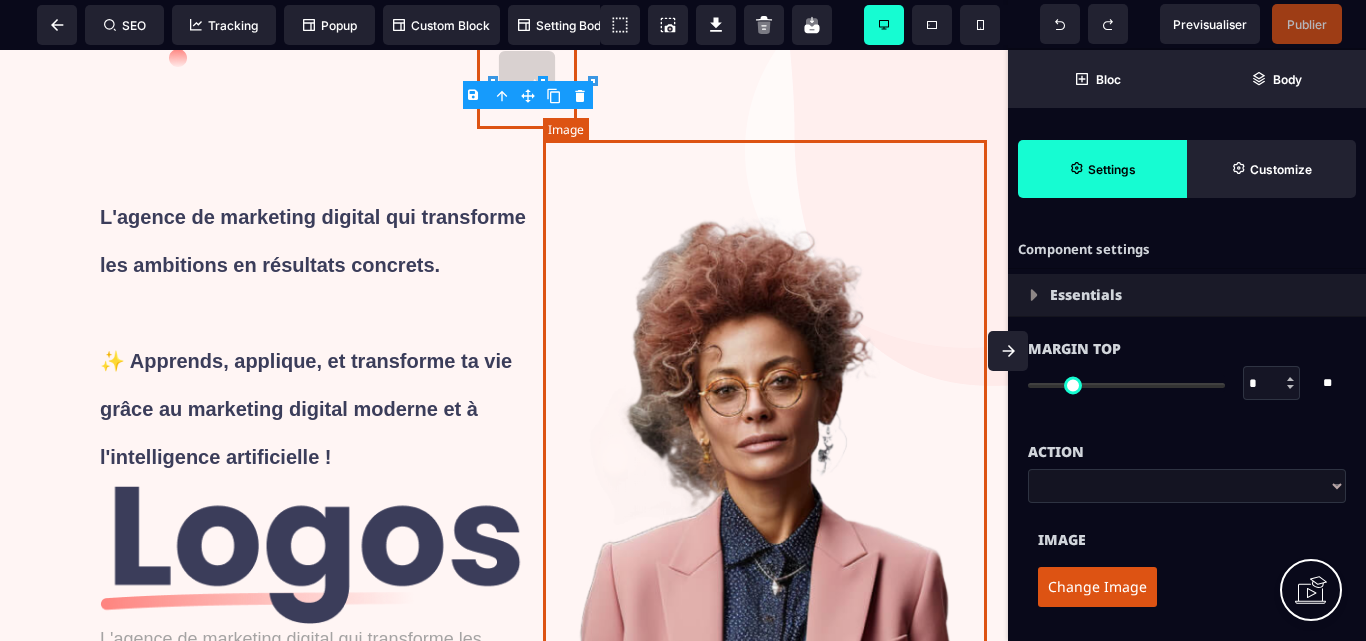 type on "****" 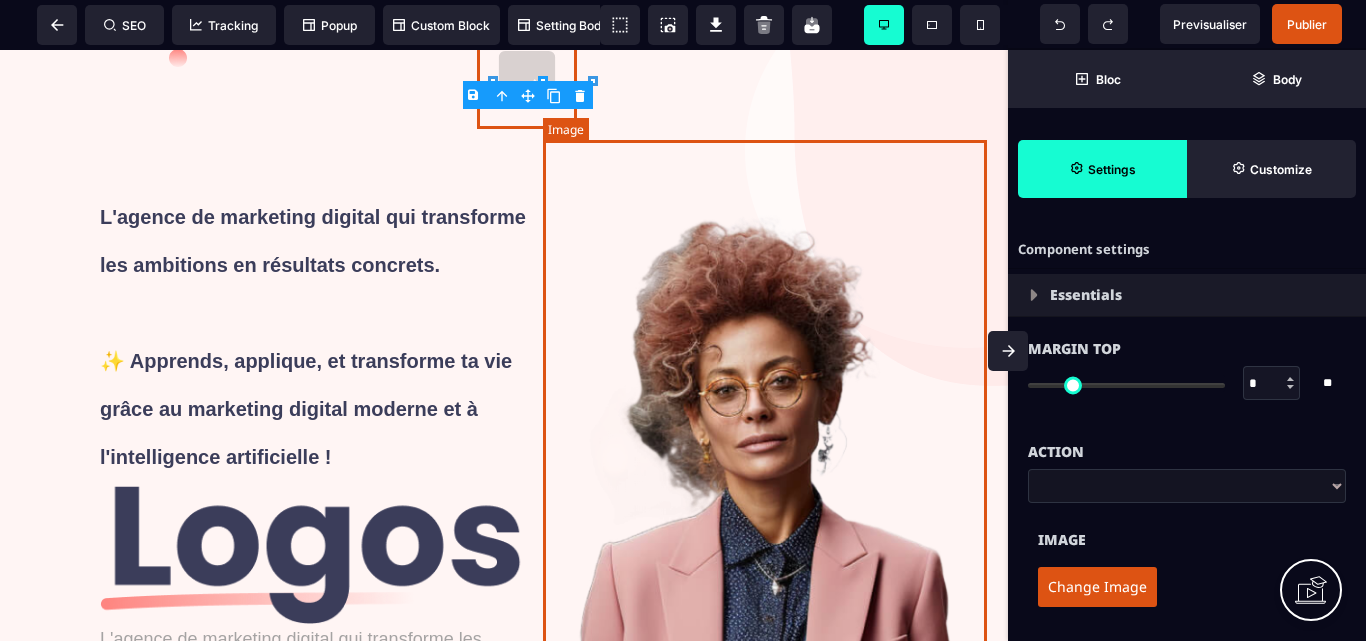 select on "**" 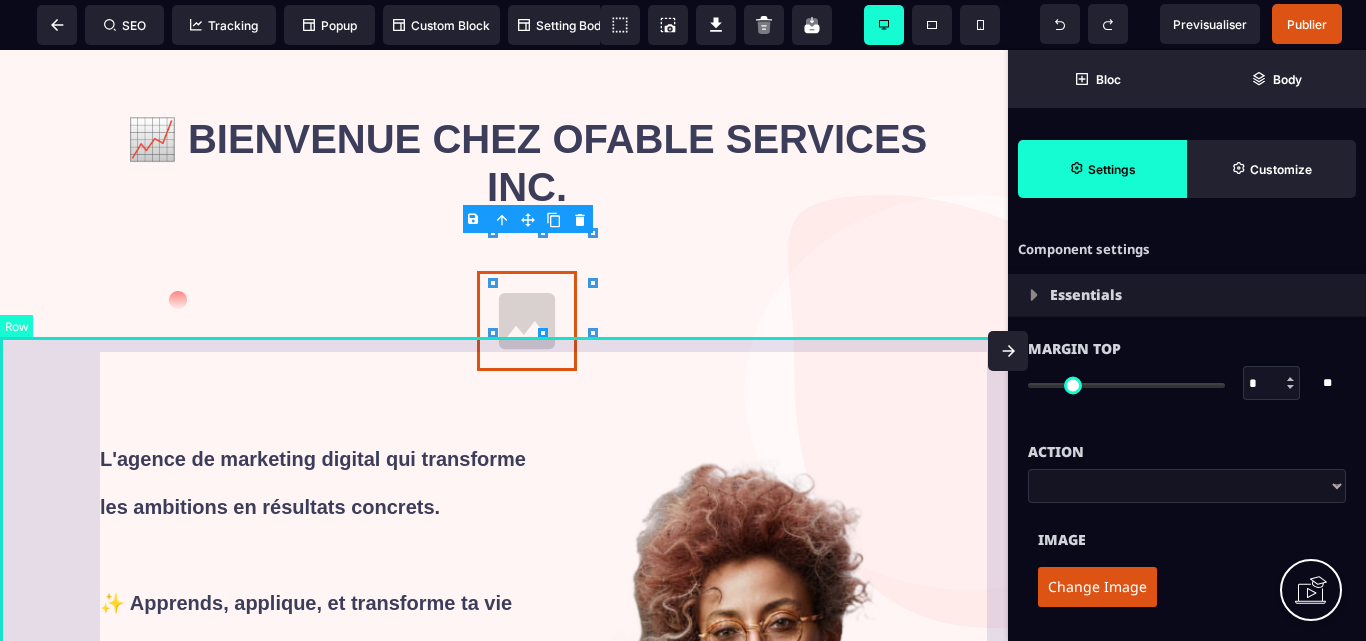 scroll, scrollTop: 0, scrollLeft: 0, axis: both 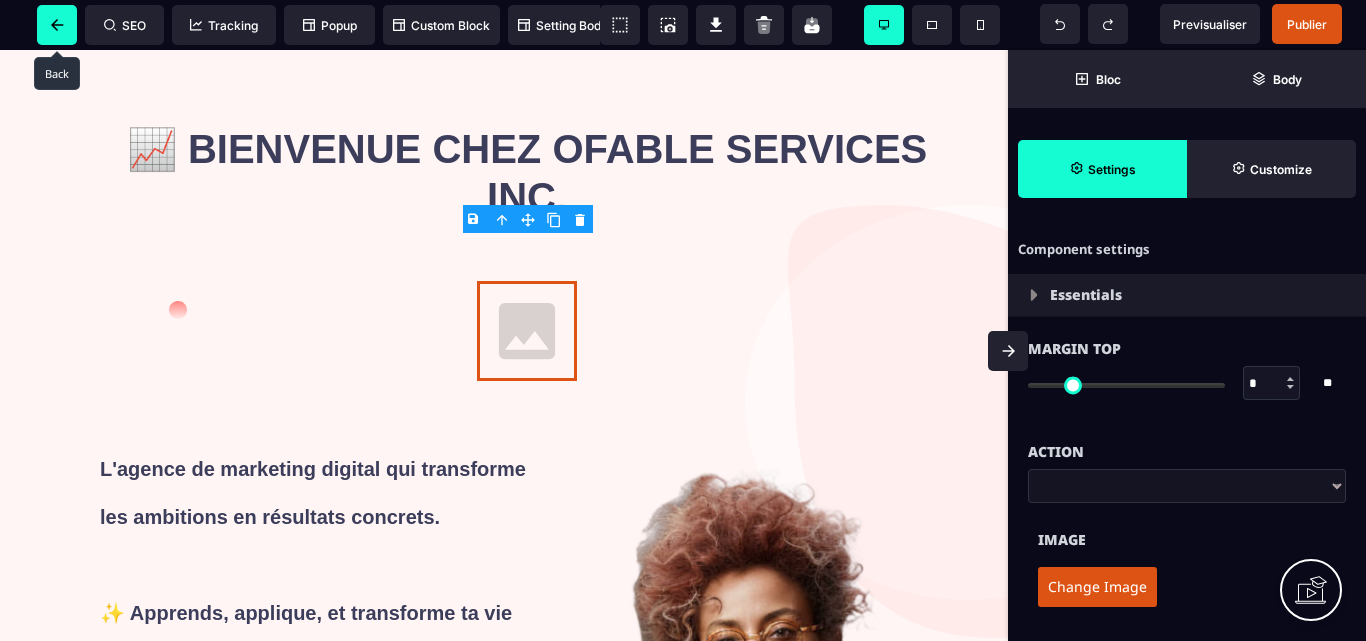 click 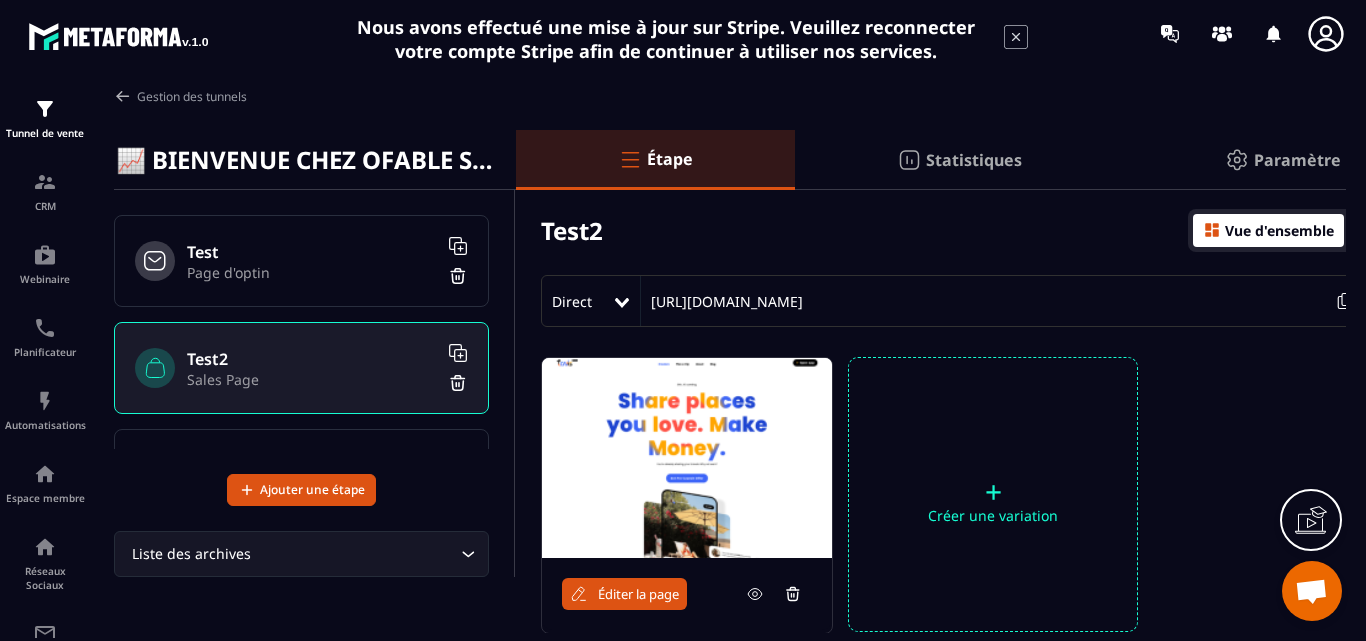 click on "Éditer la page" at bounding box center [638, 594] 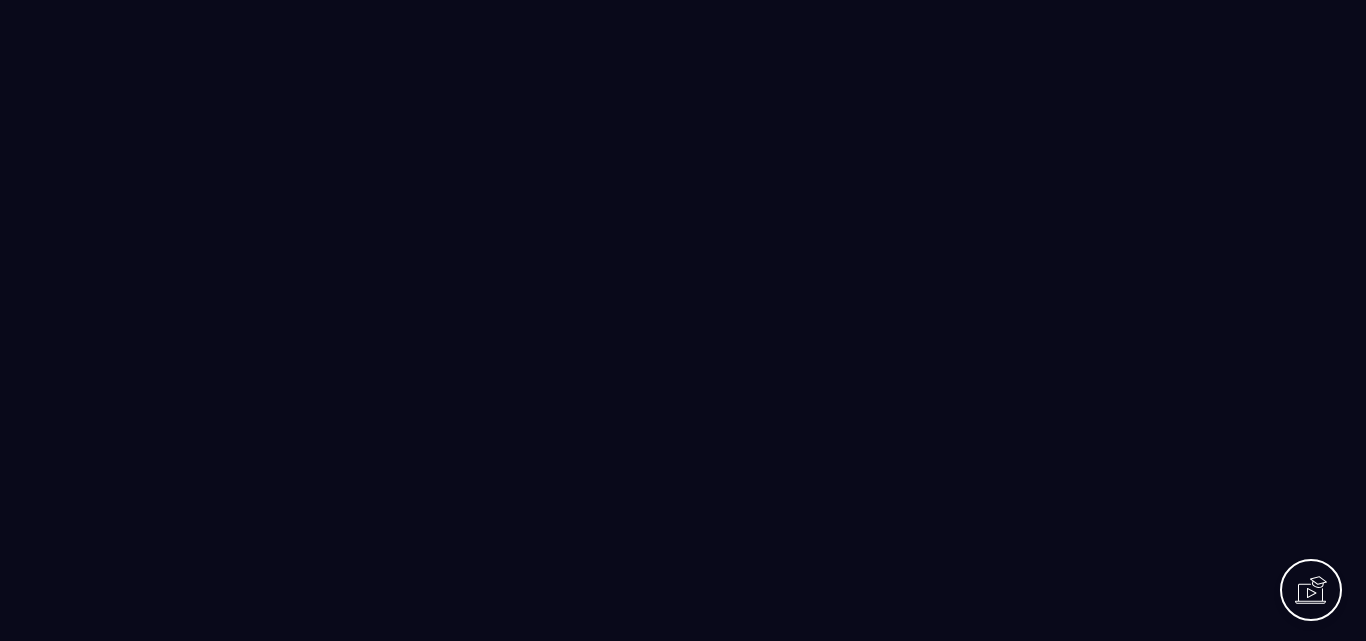 scroll, scrollTop: 0, scrollLeft: 0, axis: both 